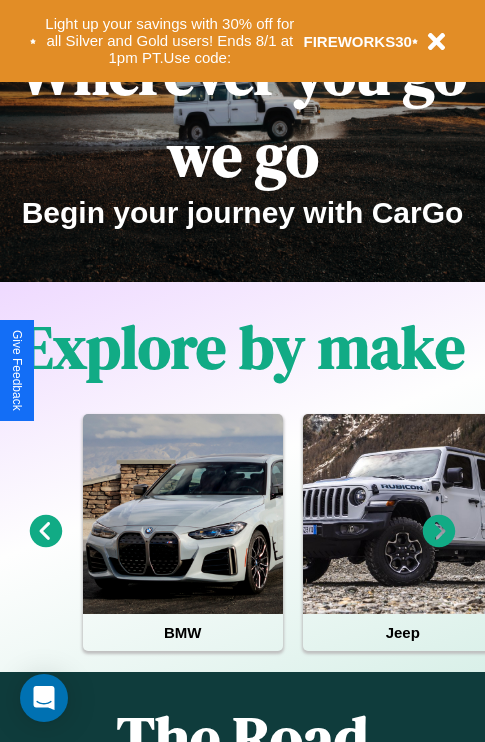 scroll, scrollTop: 308, scrollLeft: 0, axis: vertical 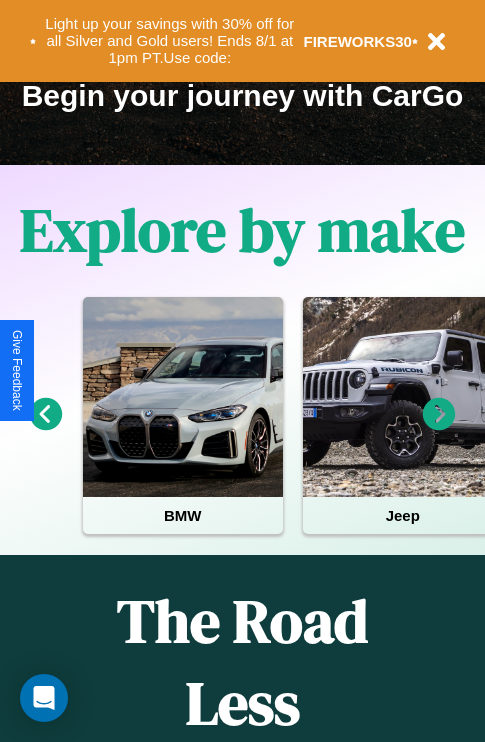 click 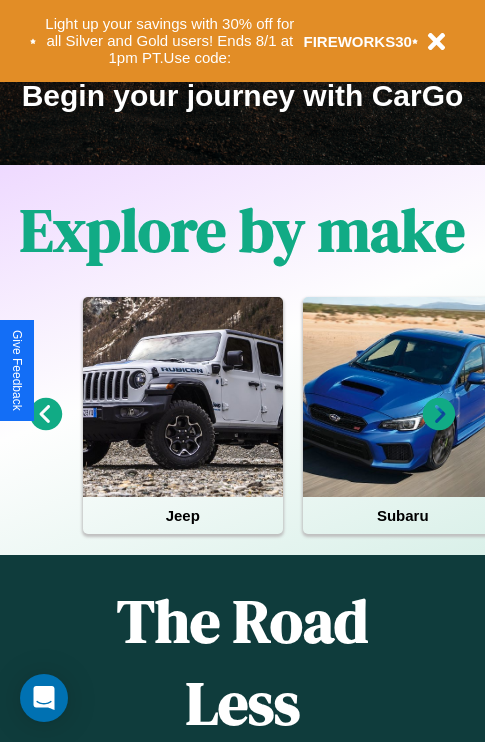 click 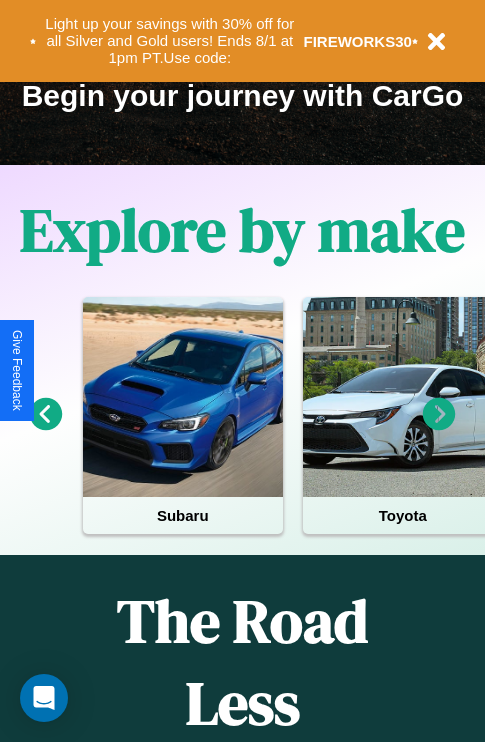 click 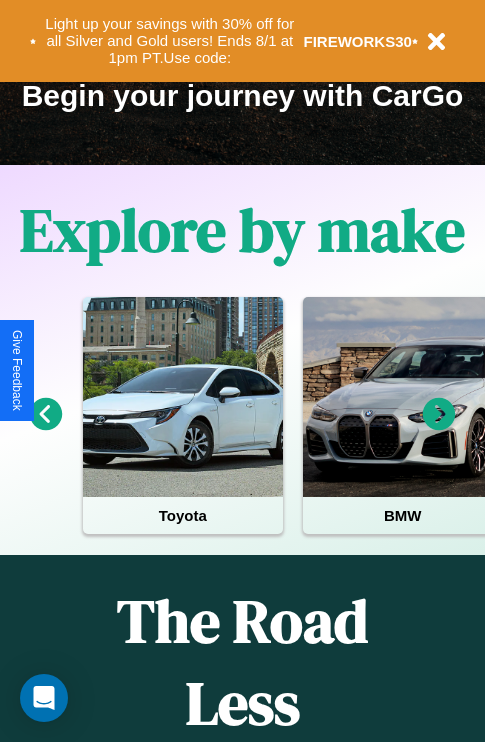 click 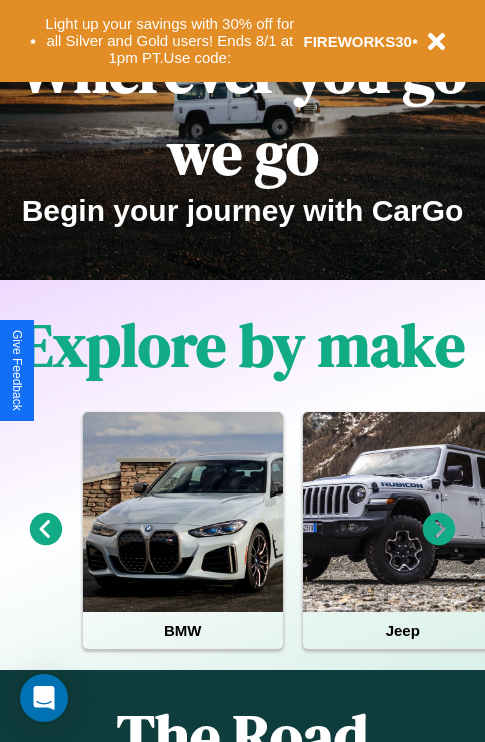 scroll, scrollTop: 0, scrollLeft: 0, axis: both 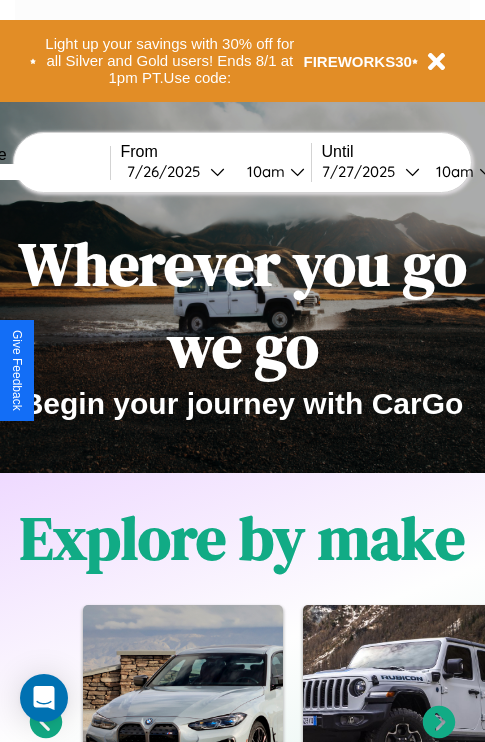 click at bounding box center [35, 172] 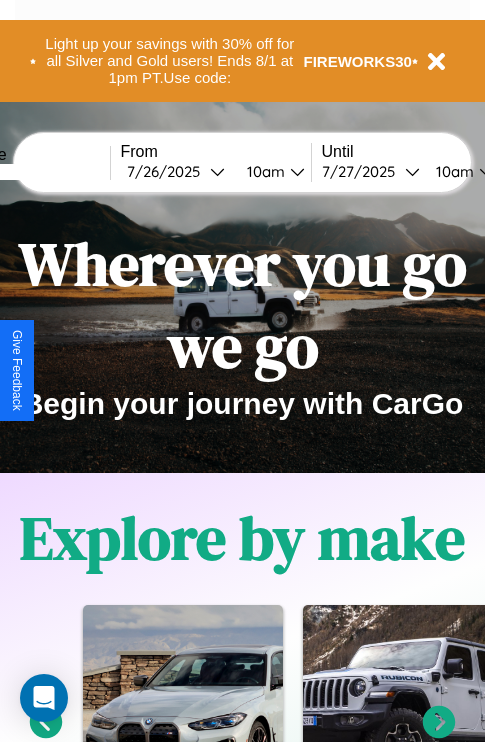 type on "******" 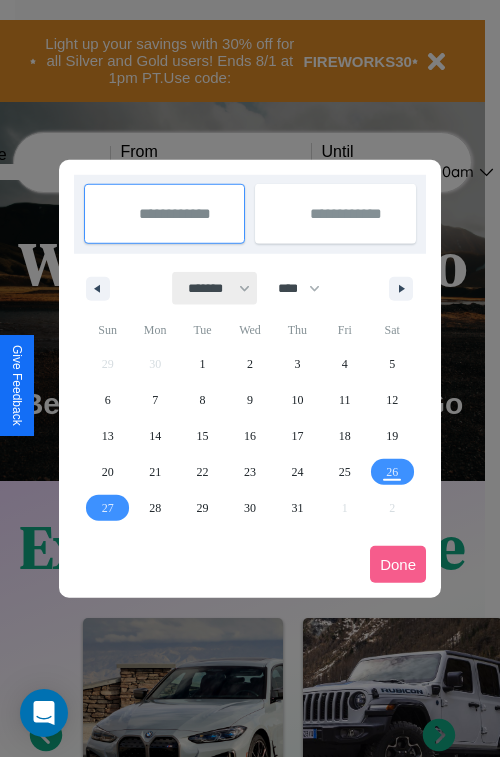 click on "******* ******** ***** ***** *** **** **** ****** ********* ******* ******** ********" at bounding box center [215, 288] 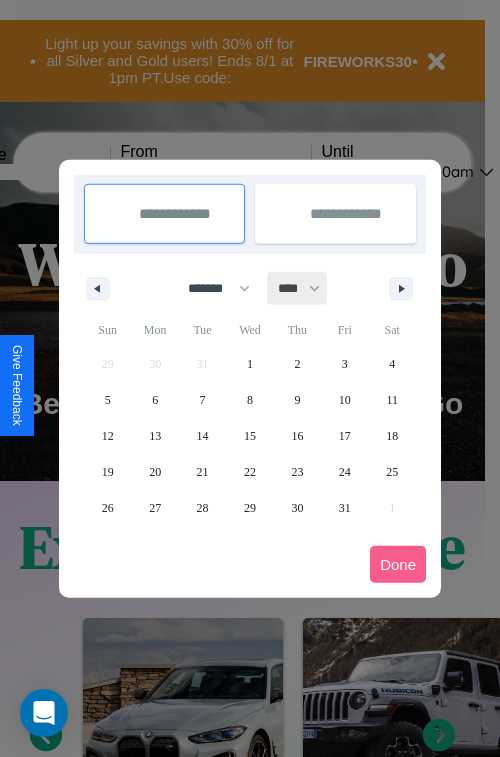 click on "**** **** **** **** **** **** **** **** **** **** **** **** **** **** **** **** **** **** **** **** **** **** **** **** **** **** **** **** **** **** **** **** **** **** **** **** **** **** **** **** **** **** **** **** **** **** **** **** **** **** **** **** **** **** **** **** **** **** **** **** **** **** **** **** **** **** **** **** **** **** **** **** **** **** **** **** **** **** **** **** **** **** **** **** **** **** **** **** **** **** **** **** **** **** **** **** **** **** **** **** **** **** **** **** **** **** **** **** **** **** **** **** **** **** **** **** **** **** **** **** ****" at bounding box center [298, 288] 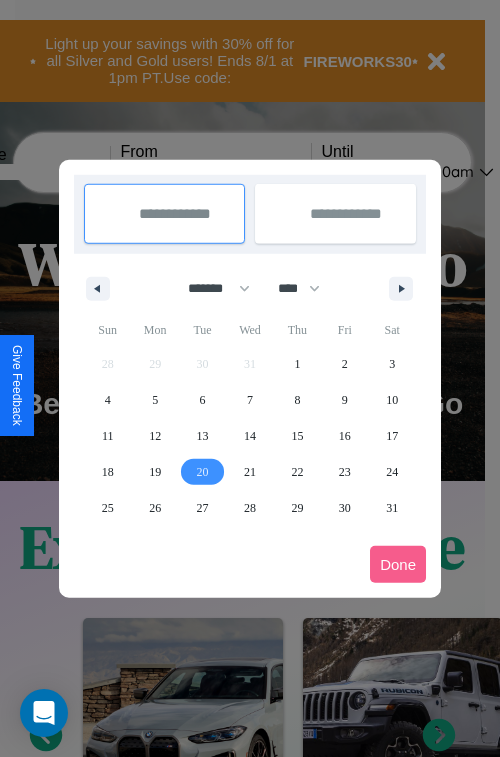click on "20" at bounding box center [203, 472] 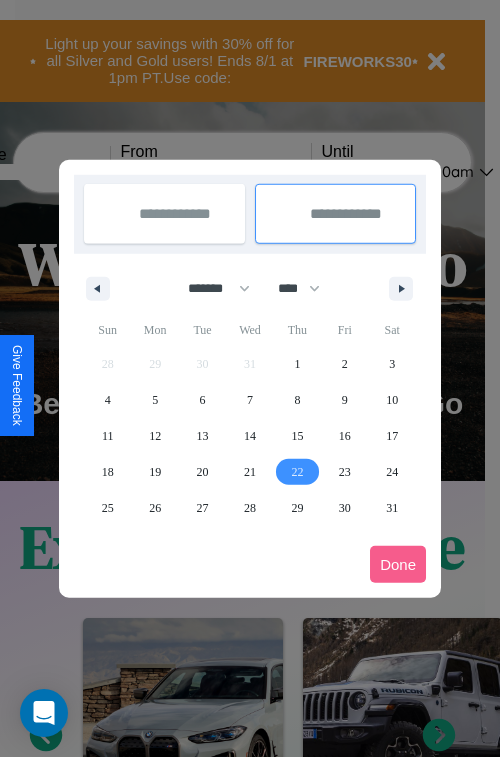 click on "22" at bounding box center [297, 472] 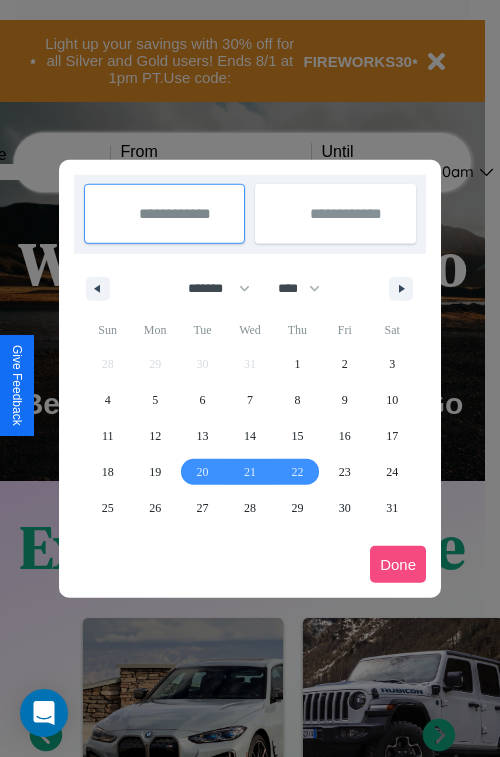 click on "Done" at bounding box center [398, 564] 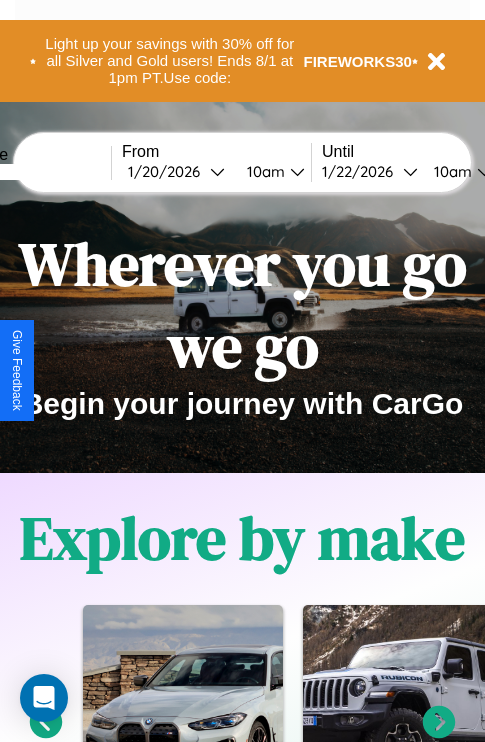 click on "10am" at bounding box center [450, 171] 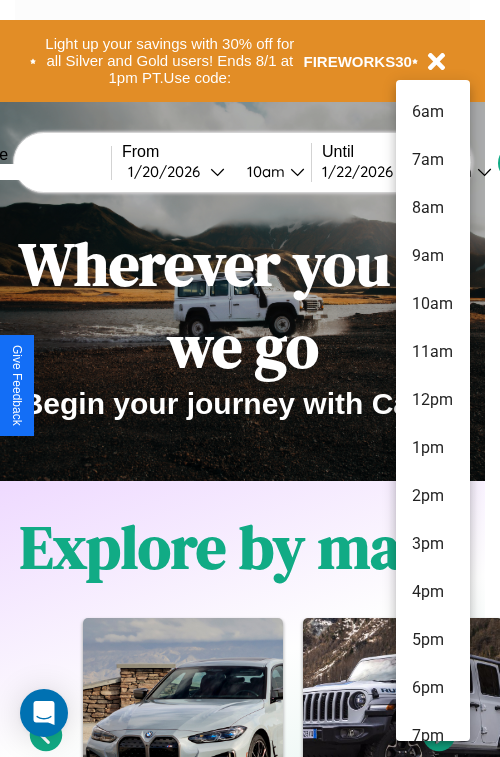 click on "12pm" at bounding box center [433, 400] 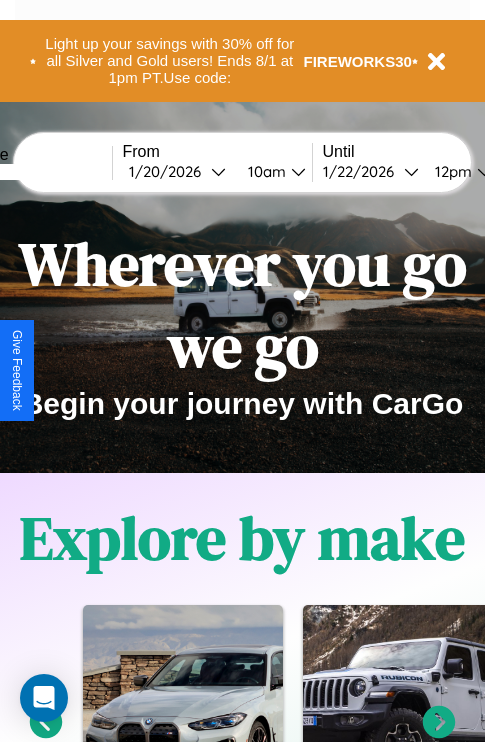 scroll, scrollTop: 0, scrollLeft: 74, axis: horizontal 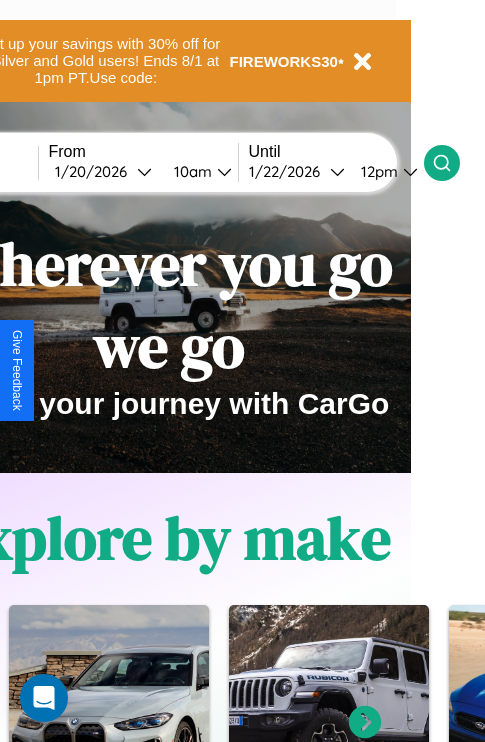 click 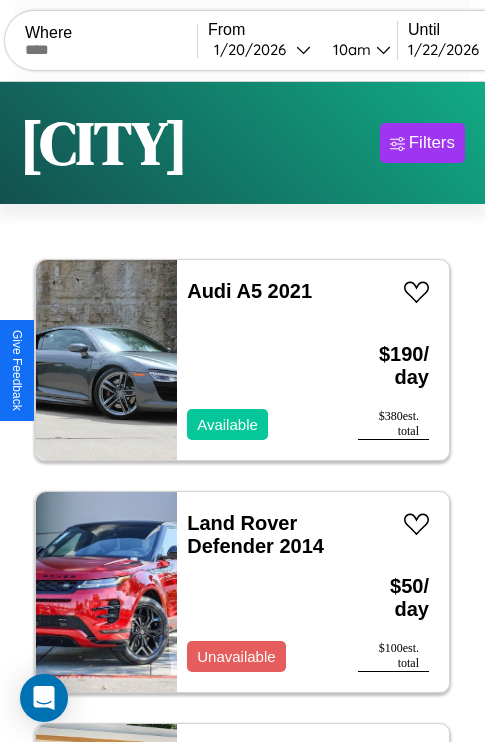 scroll, scrollTop: 79, scrollLeft: 0, axis: vertical 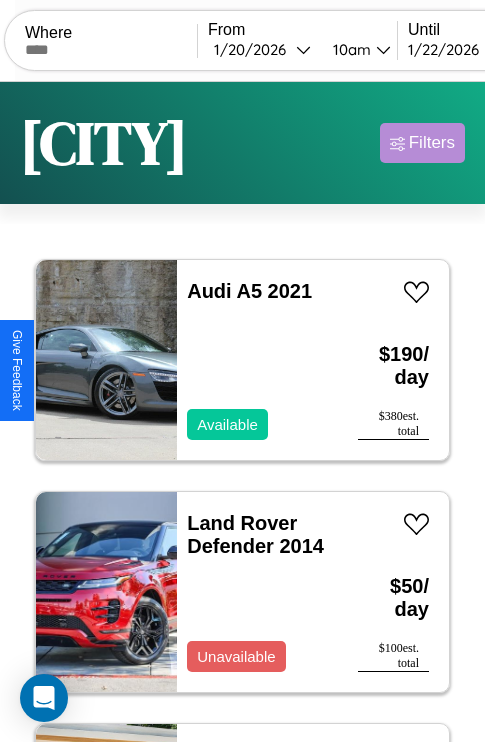click on "Filters" at bounding box center [432, 143] 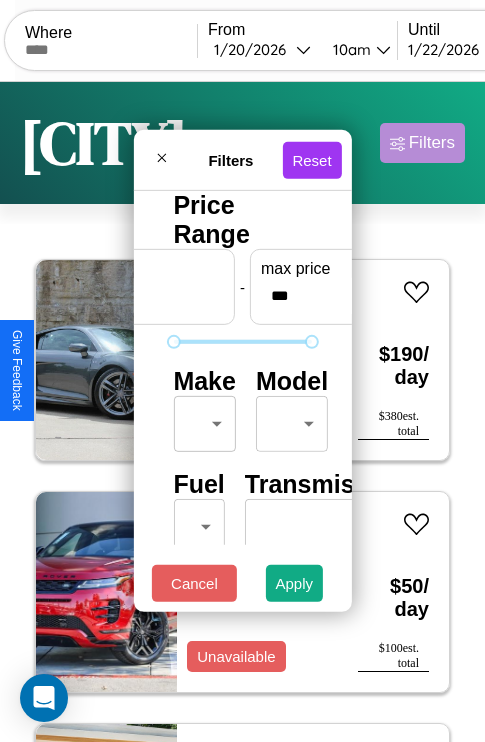 scroll, scrollTop: 59, scrollLeft: 0, axis: vertical 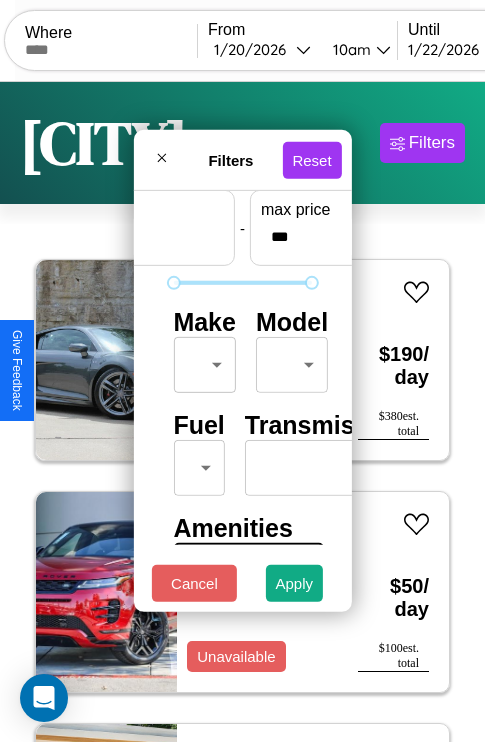 click on "CarGo Where From [DATE] [TIME] Until [DATE] [TIME] Become a Host Login Sign Up [CITY] Filters 12  cars in this area These cars can be picked up in this city. Audi   A5   2021 Available $ 190  / day $ 380  est. total Land Rover   Defender   2014 Unavailable $ 50  / day $ 100  est. total Lincoln   Mark LT   2019 Unavailable $ 200  / day $ 400  est. total Kia   Carnival   2020 Available $ 140  / day $ 280  est. total Bentley   Bentley Industries, LLC   2018 Available $ 140  / day $ 280  est. total Aston Martin   DB9   2017 Unavailable $ 40  / day $ 80  est. total Infiniti   QX50   2022 Available $ 110  / day $ 220  est. total Subaru   Loyale   2018 Available $ 70  / day $ 140  est. total Infiniti   FX45   2021 Available $ 130  / day $ 260  est. total Mercedes   R-Class   2018 Available $ 200  / day $ 400  est. total Acura   ADX   2017 Available $ 200  / day $ 400  est. total Ferrari   F355   2016 Available $ 30  / day $ 60  est. total Filters Reset Price Range min price *  -  max price *** Make ​ ​" at bounding box center (242, 412) 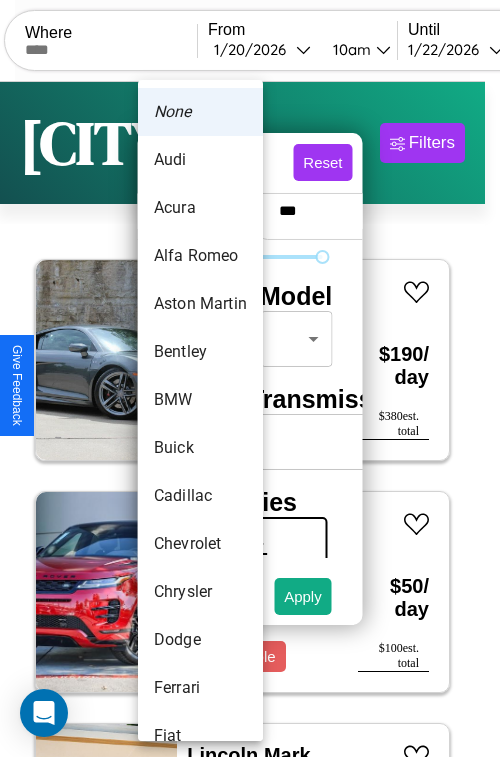 click on "Acura" at bounding box center [200, 208] 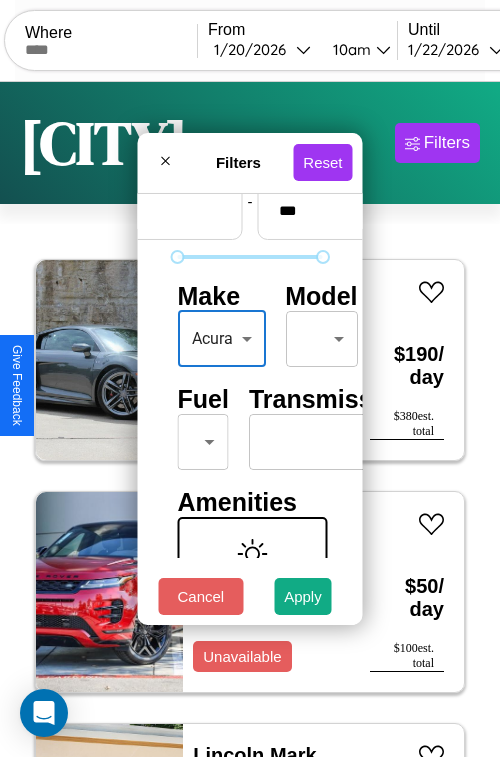 type on "*****" 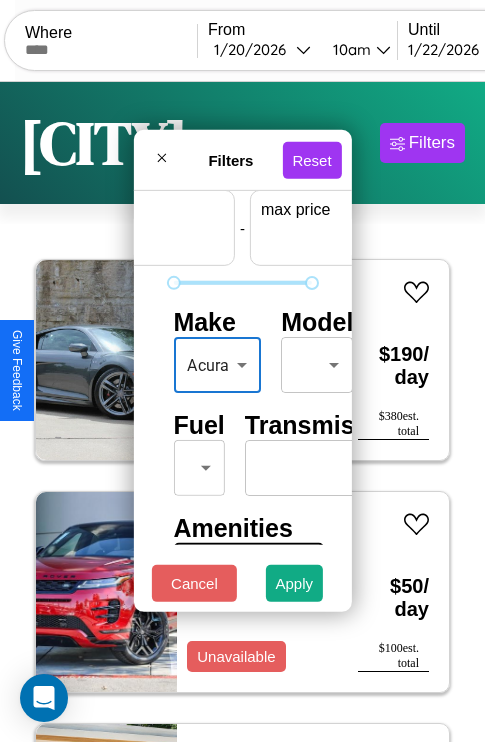 scroll, scrollTop: 59, scrollLeft: 124, axis: both 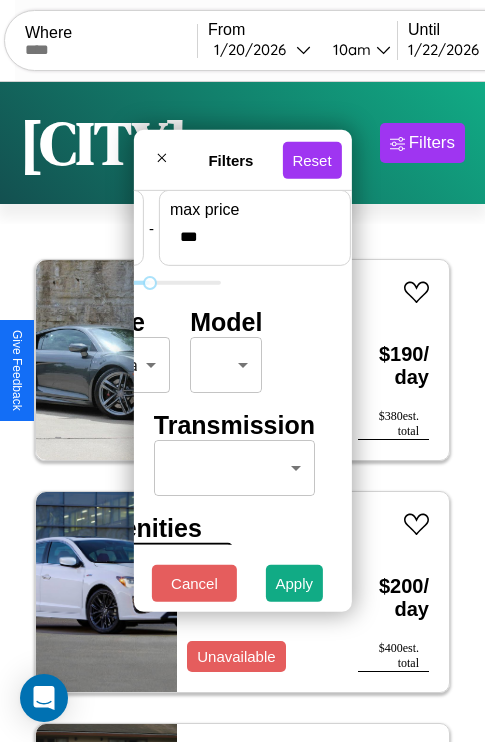 type on "***" 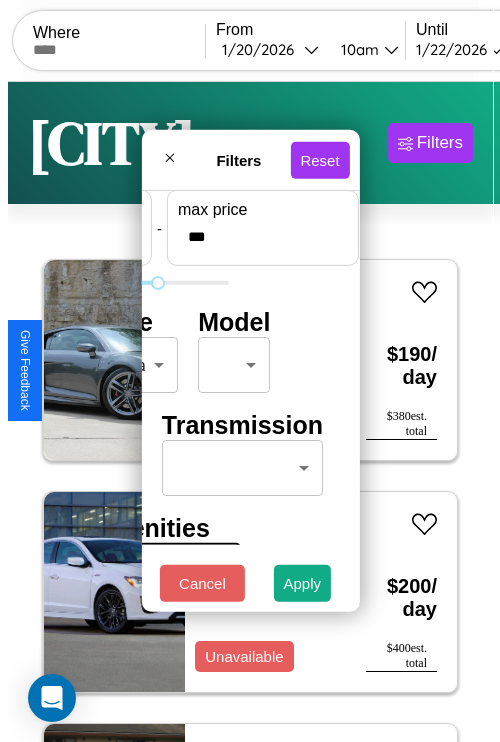scroll, scrollTop: 59, scrollLeft: 0, axis: vertical 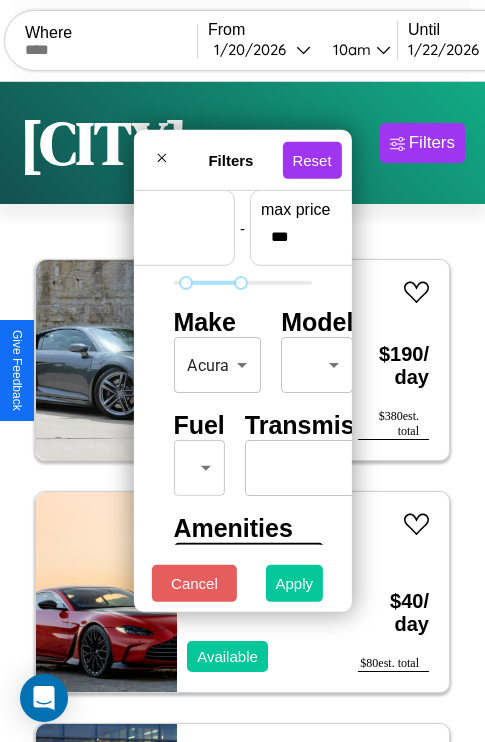 type on "**" 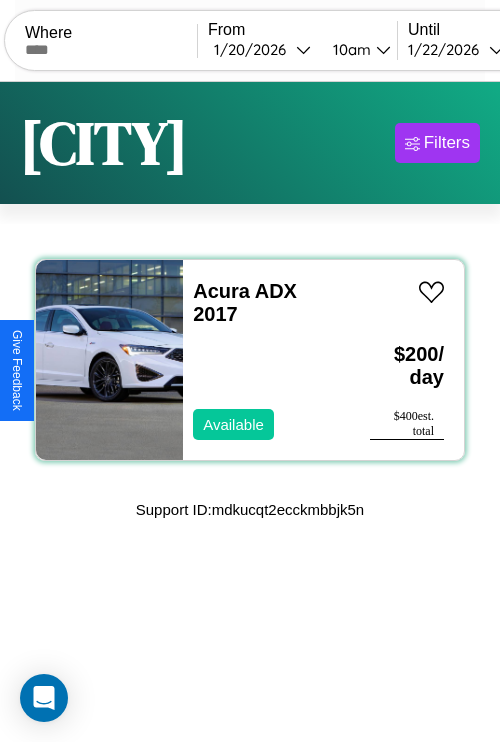 click on "Acura   ADX   2017 Available" at bounding box center (266, 360) 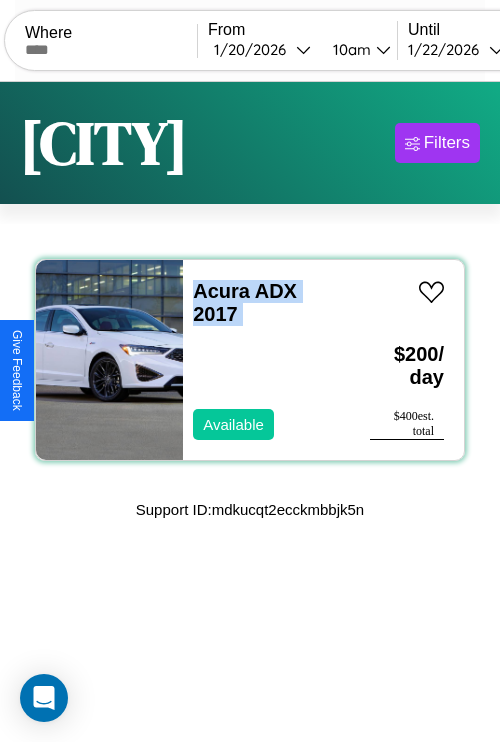 click on "Acura   ADX   2017 Available" at bounding box center (266, 360) 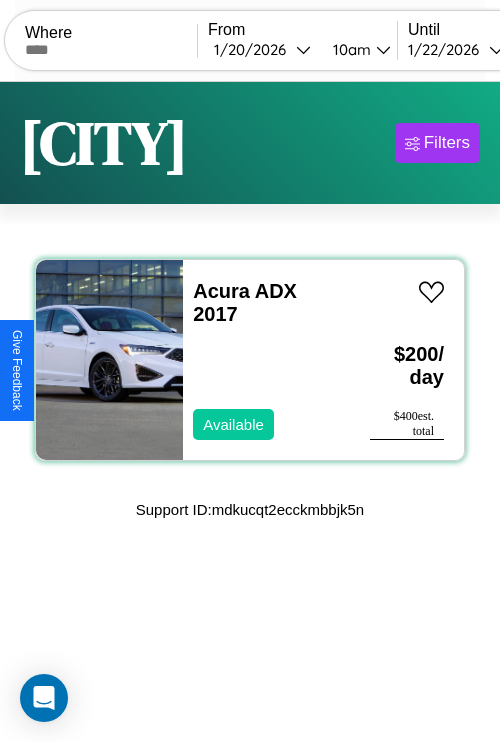 click on "Acura   ADX   2017 Available" at bounding box center (266, 360) 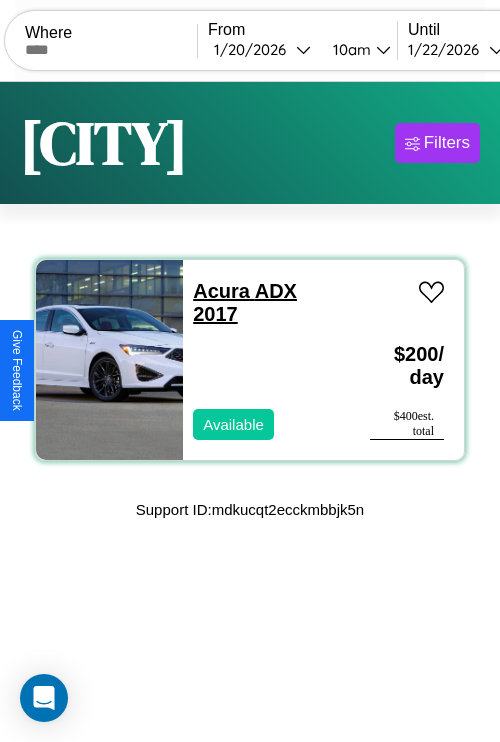 click on "Acura   ADX   2017" at bounding box center [245, 302] 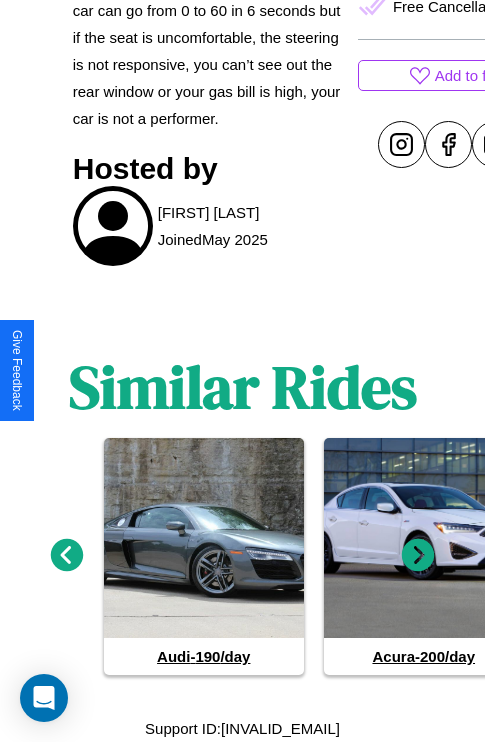 scroll, scrollTop: 950, scrollLeft: 0, axis: vertical 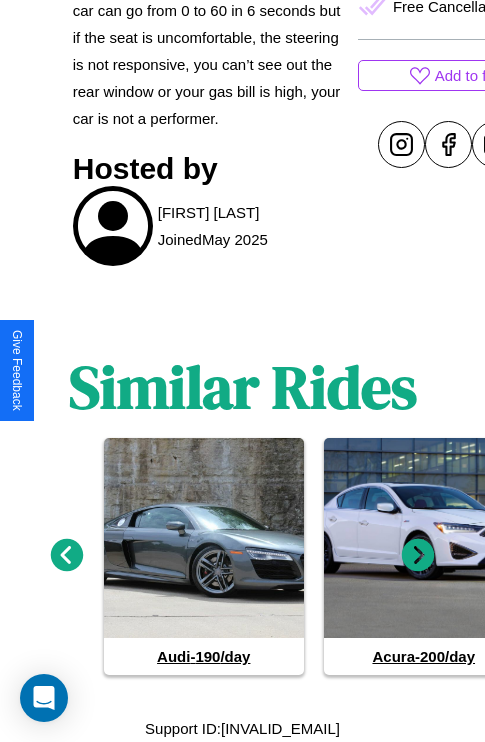 click 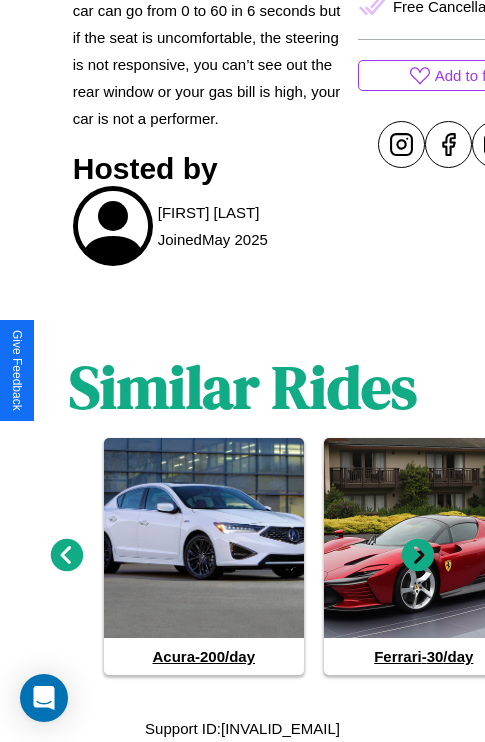 scroll, scrollTop: 322, scrollLeft: 64, axis: both 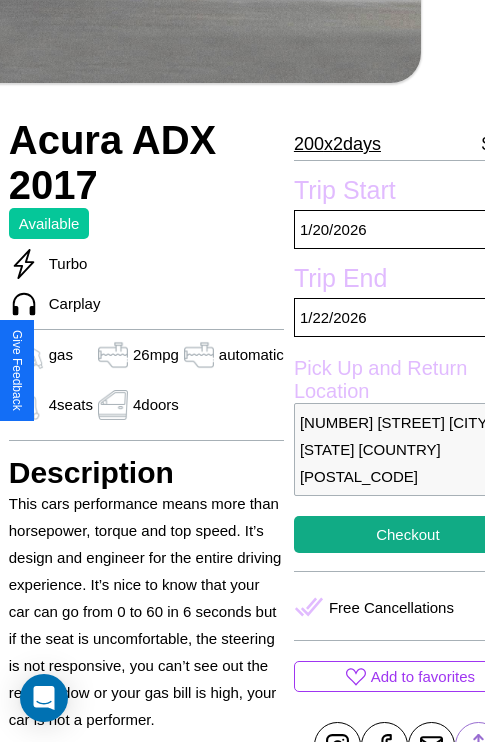 click 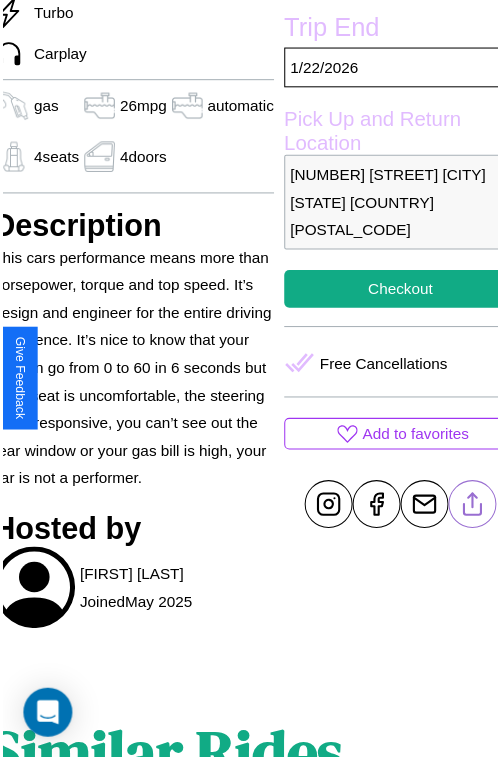 scroll, scrollTop: 601, scrollLeft: 84, axis: both 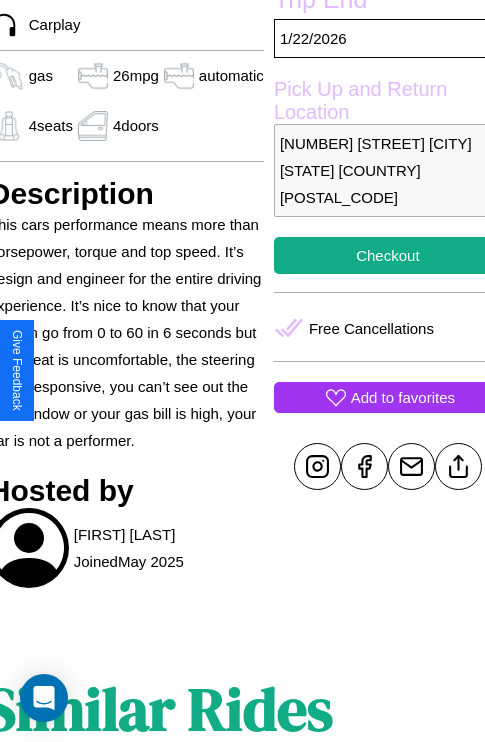 click on "Add to favorites" at bounding box center [403, 397] 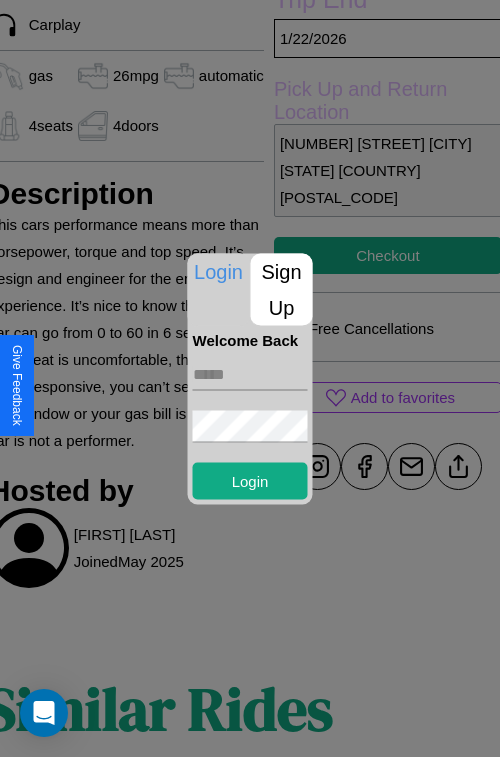 click at bounding box center [250, 374] 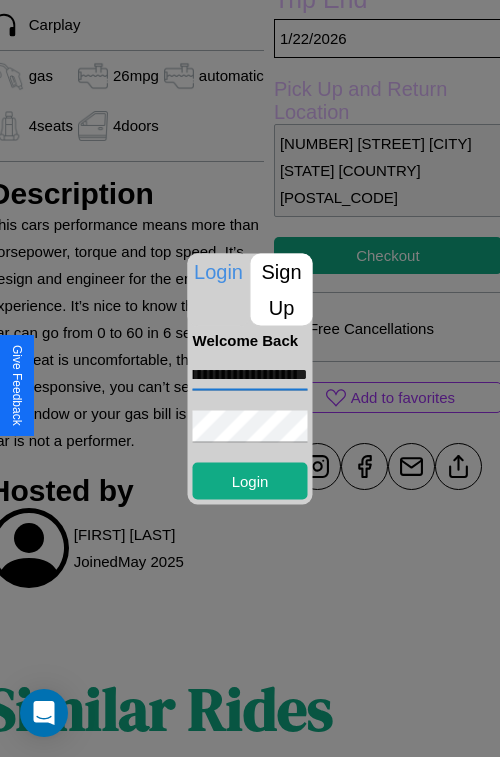 scroll, scrollTop: 0, scrollLeft: 65, axis: horizontal 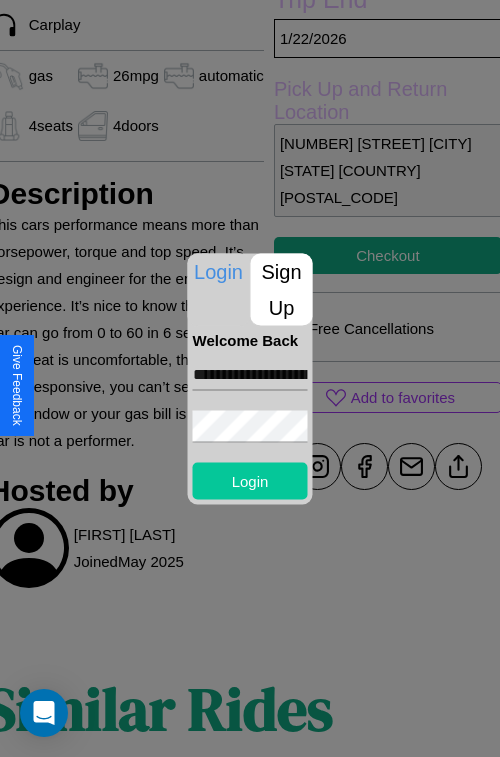 click on "Login" at bounding box center (250, 480) 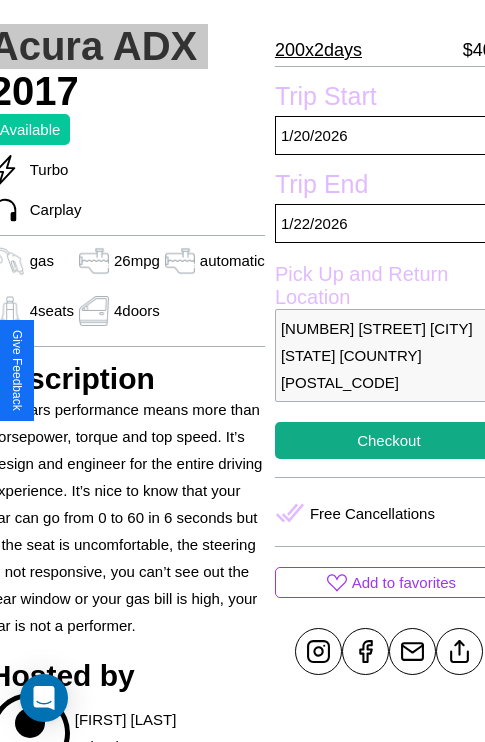 scroll, scrollTop: 459, scrollLeft: 84, axis: both 